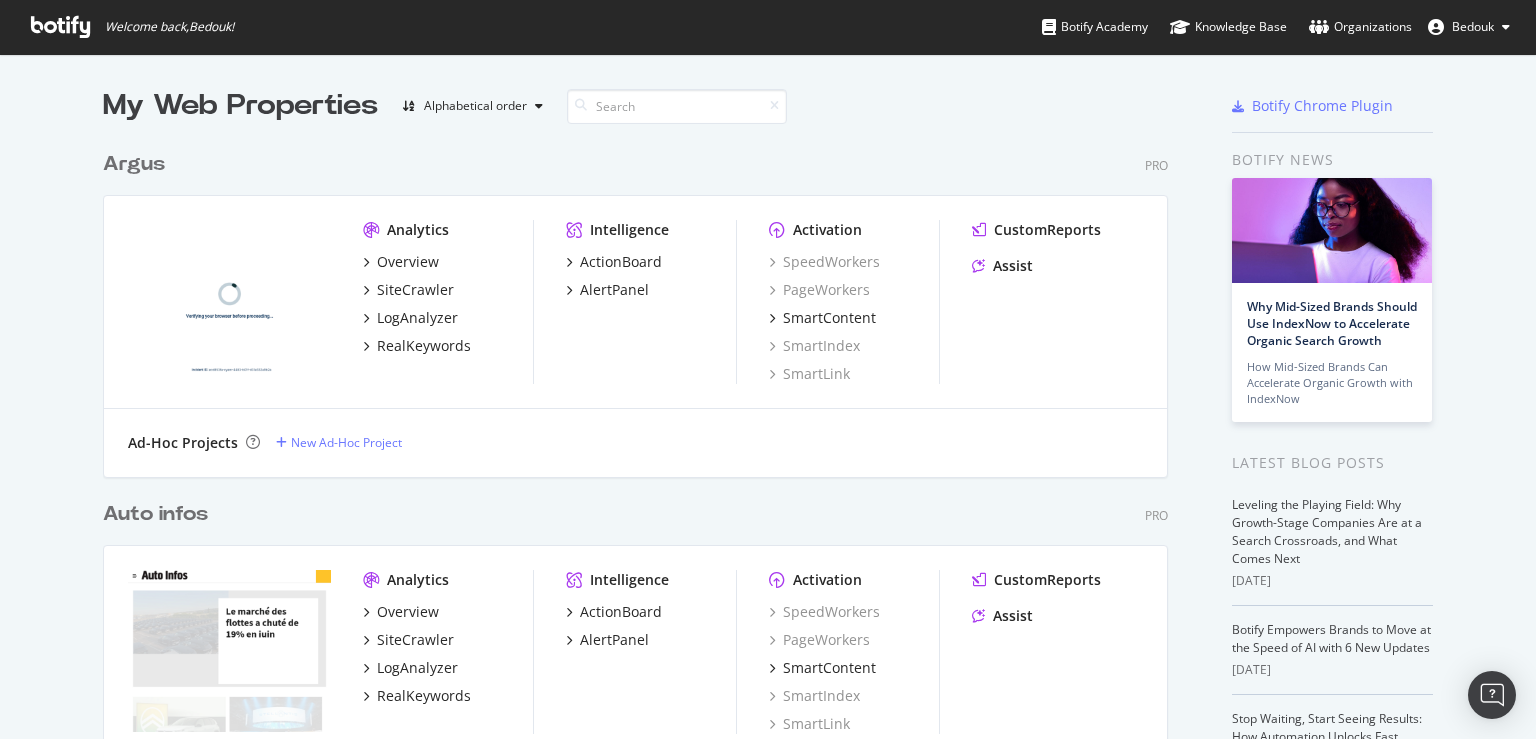 scroll, scrollTop: 0, scrollLeft: 0, axis: both 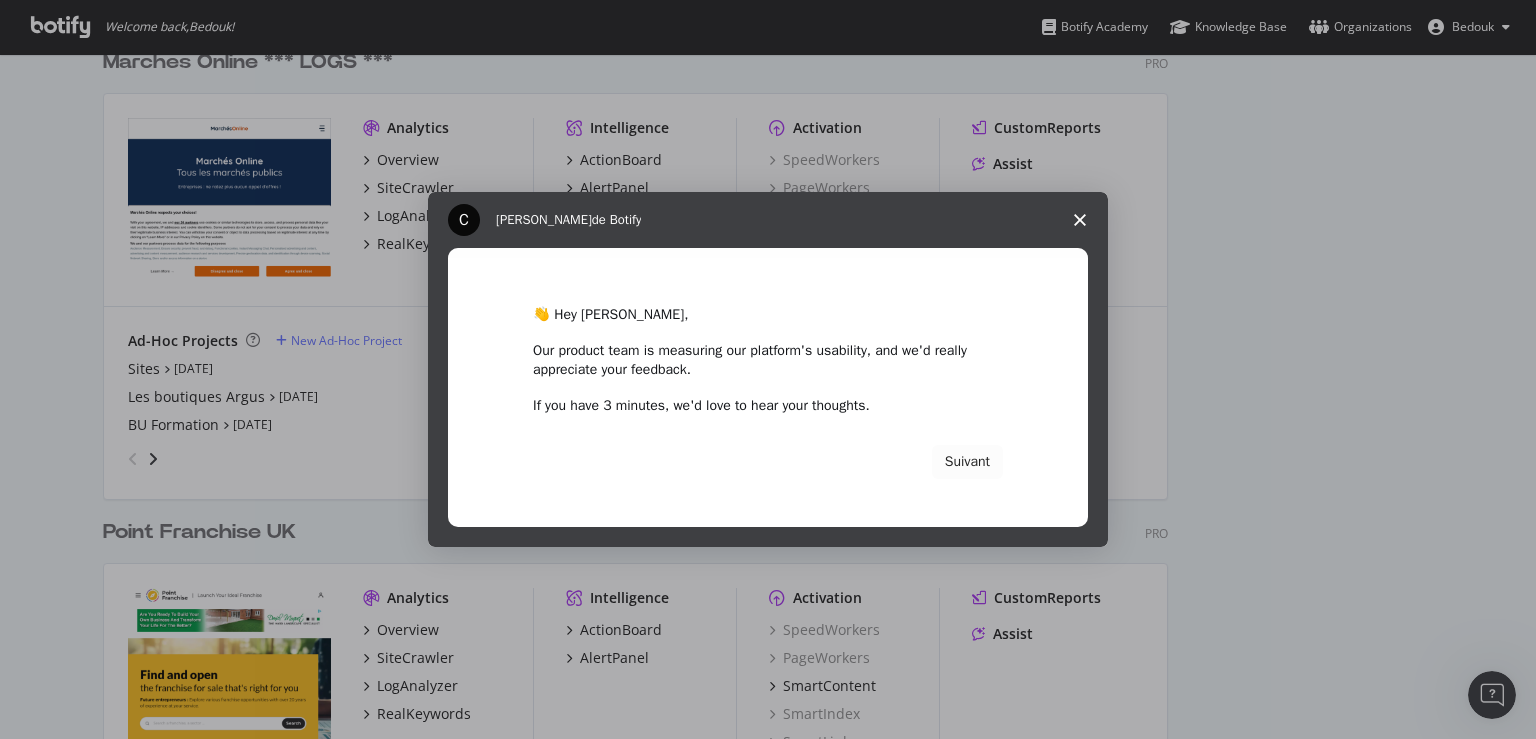 click at bounding box center (1080, 220) 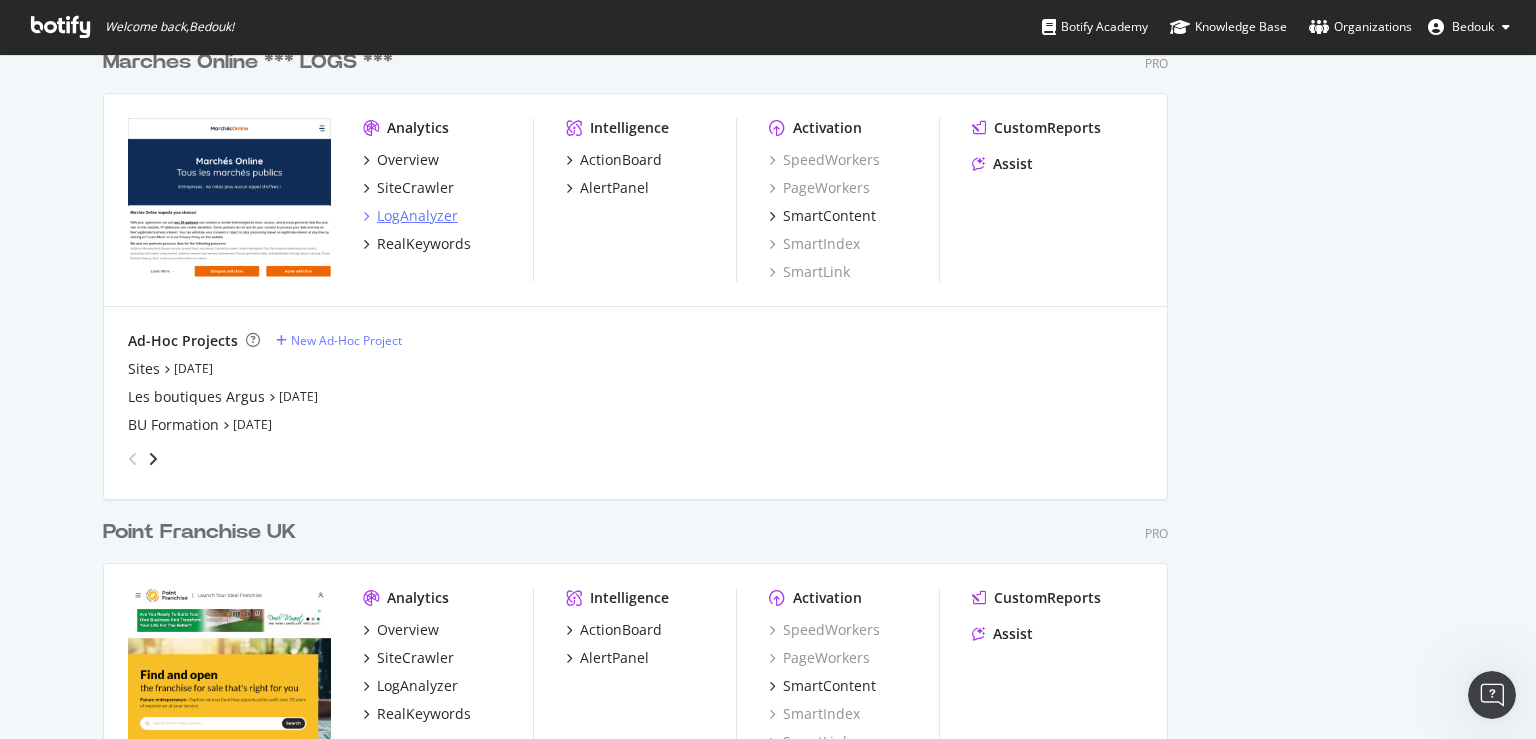 click on "LogAnalyzer" at bounding box center (417, 216) 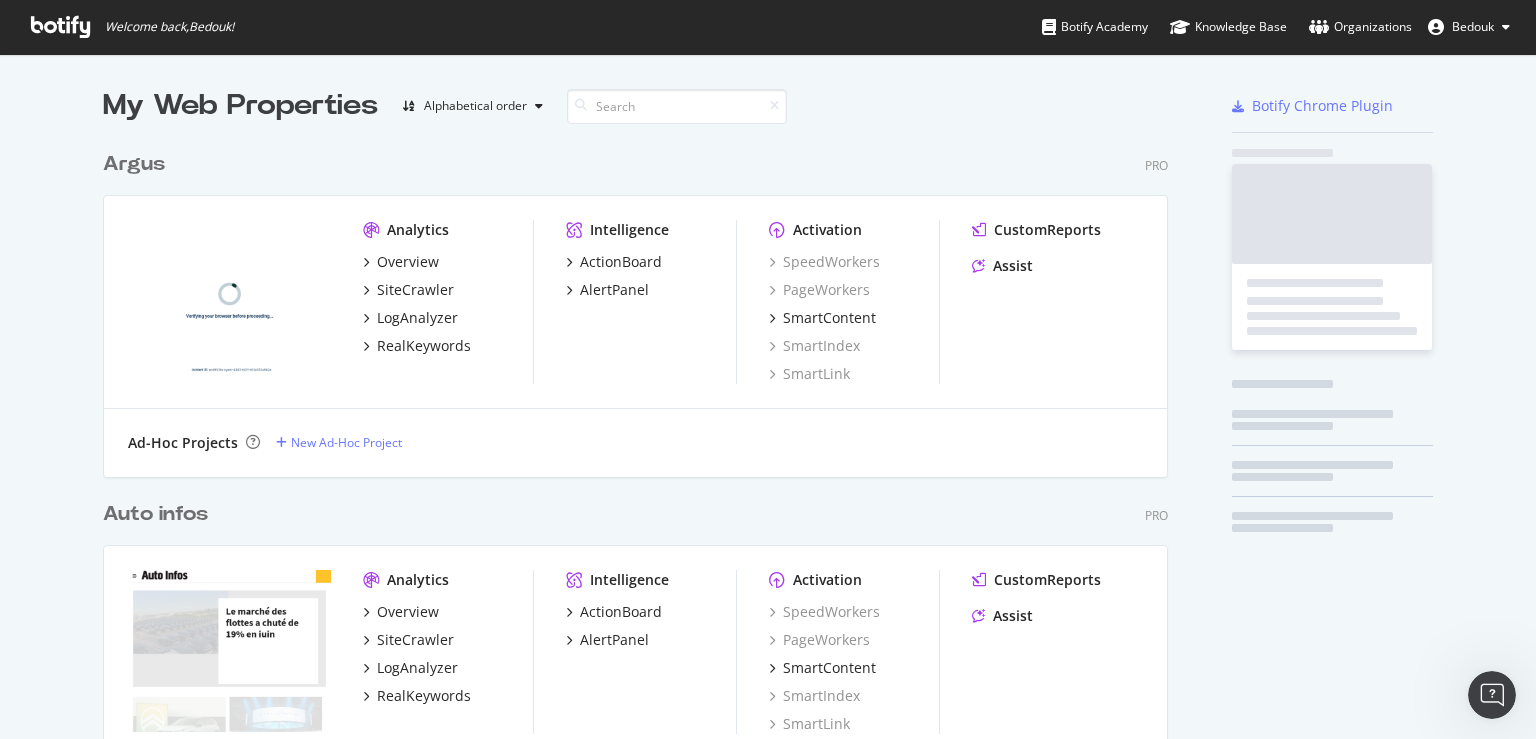scroll, scrollTop: 5158, scrollLeft: 1064, axis: both 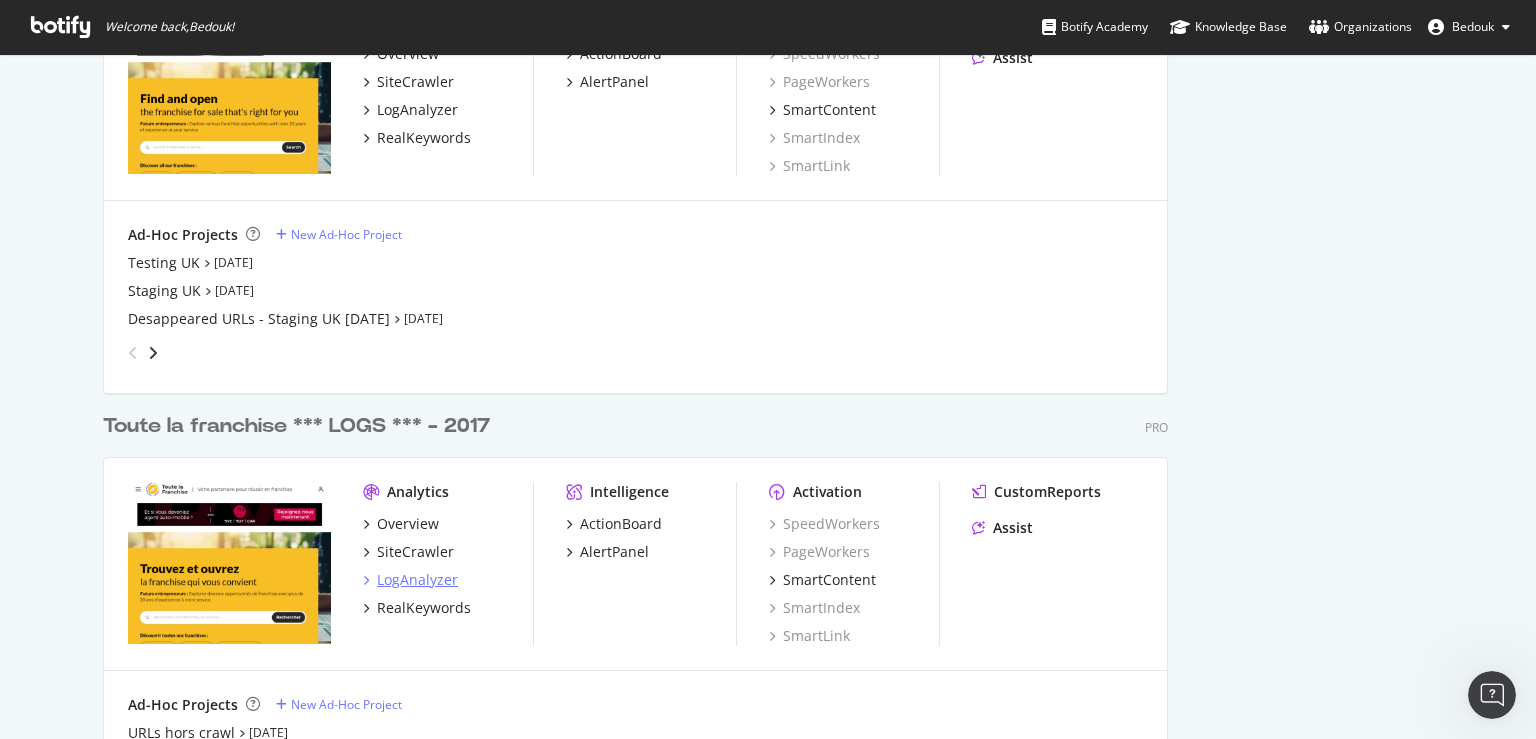 click on "LogAnalyzer" at bounding box center [417, 580] 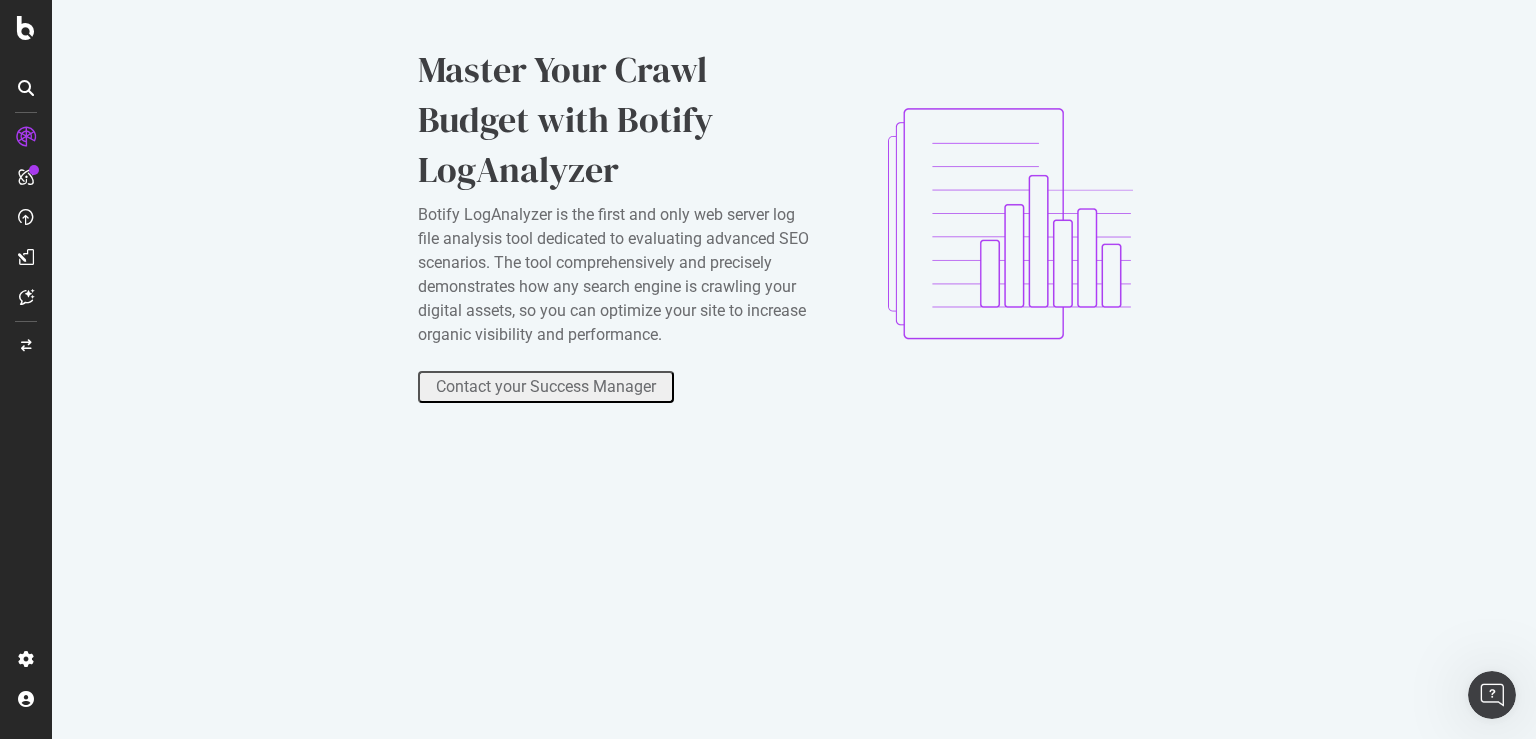 click on "Contact your Success Manager" at bounding box center (546, 387) 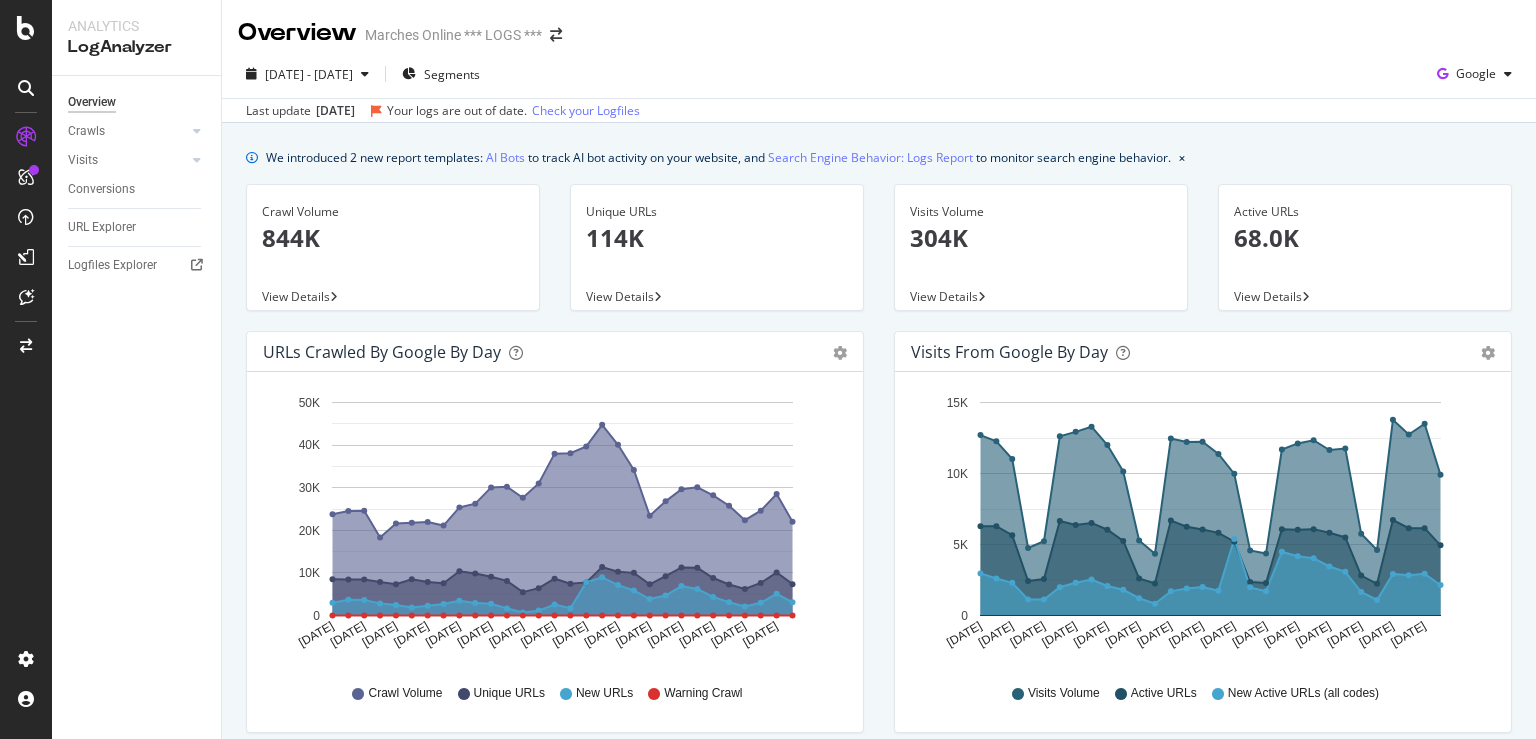 scroll, scrollTop: 0, scrollLeft: 0, axis: both 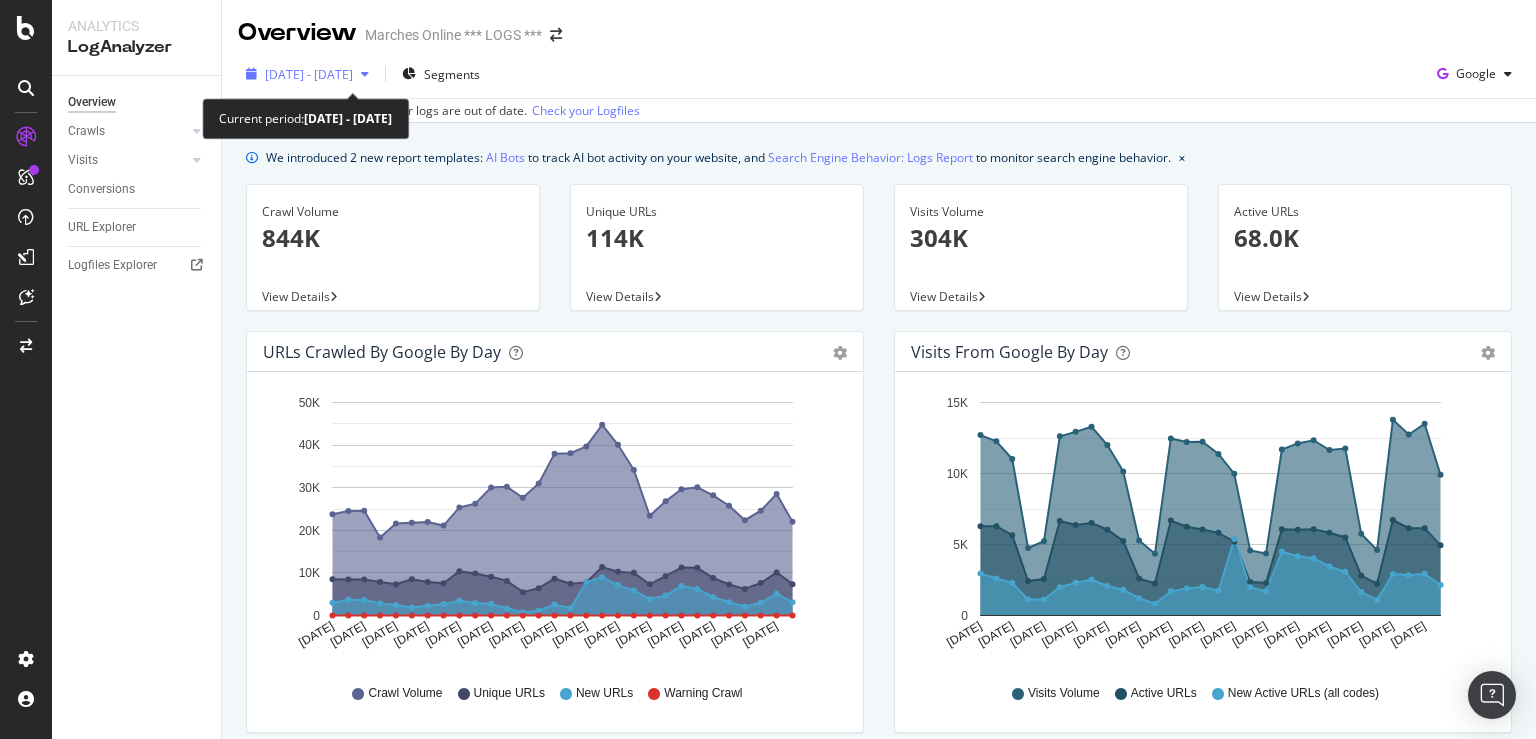 click at bounding box center [365, 74] 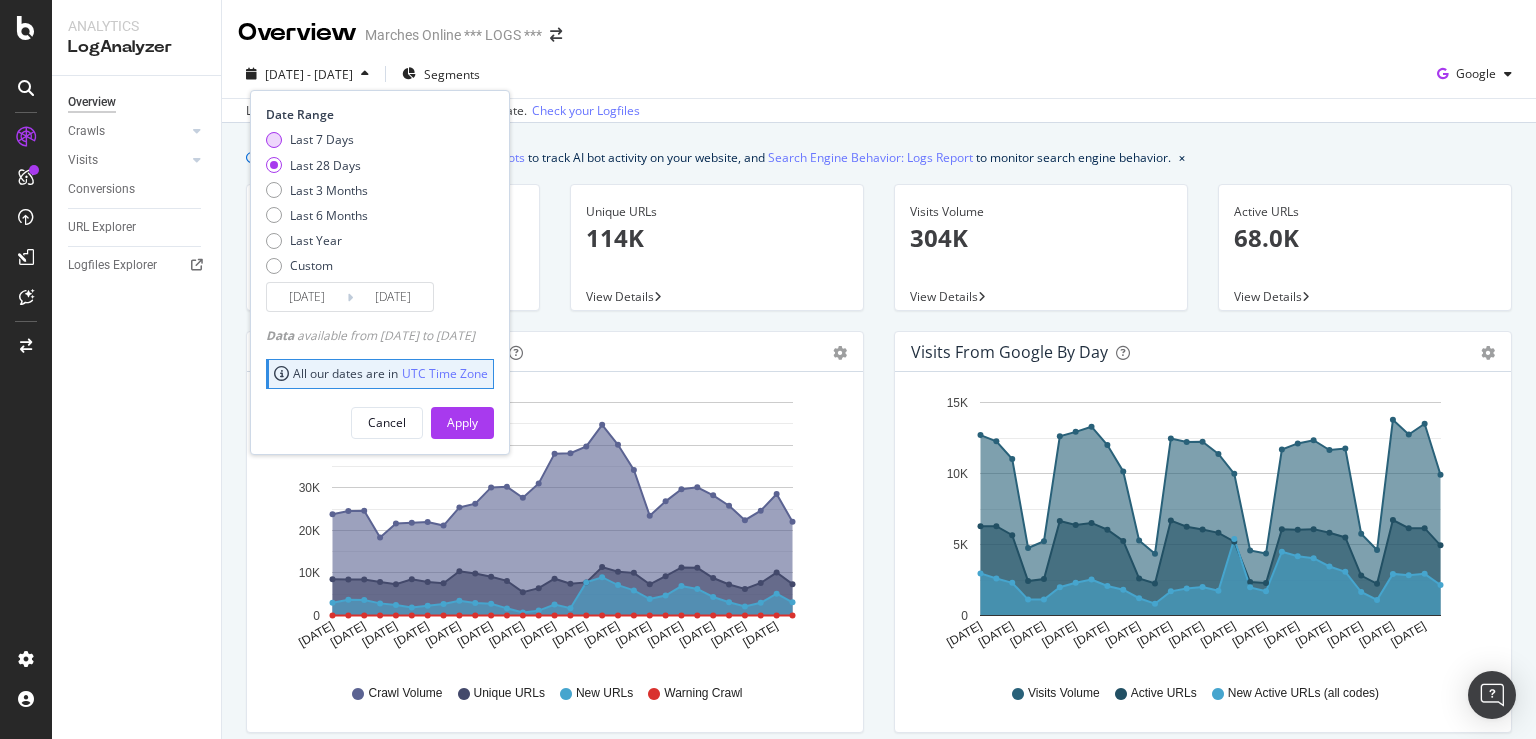 click on "Last 7 Days" at bounding box center (322, 139) 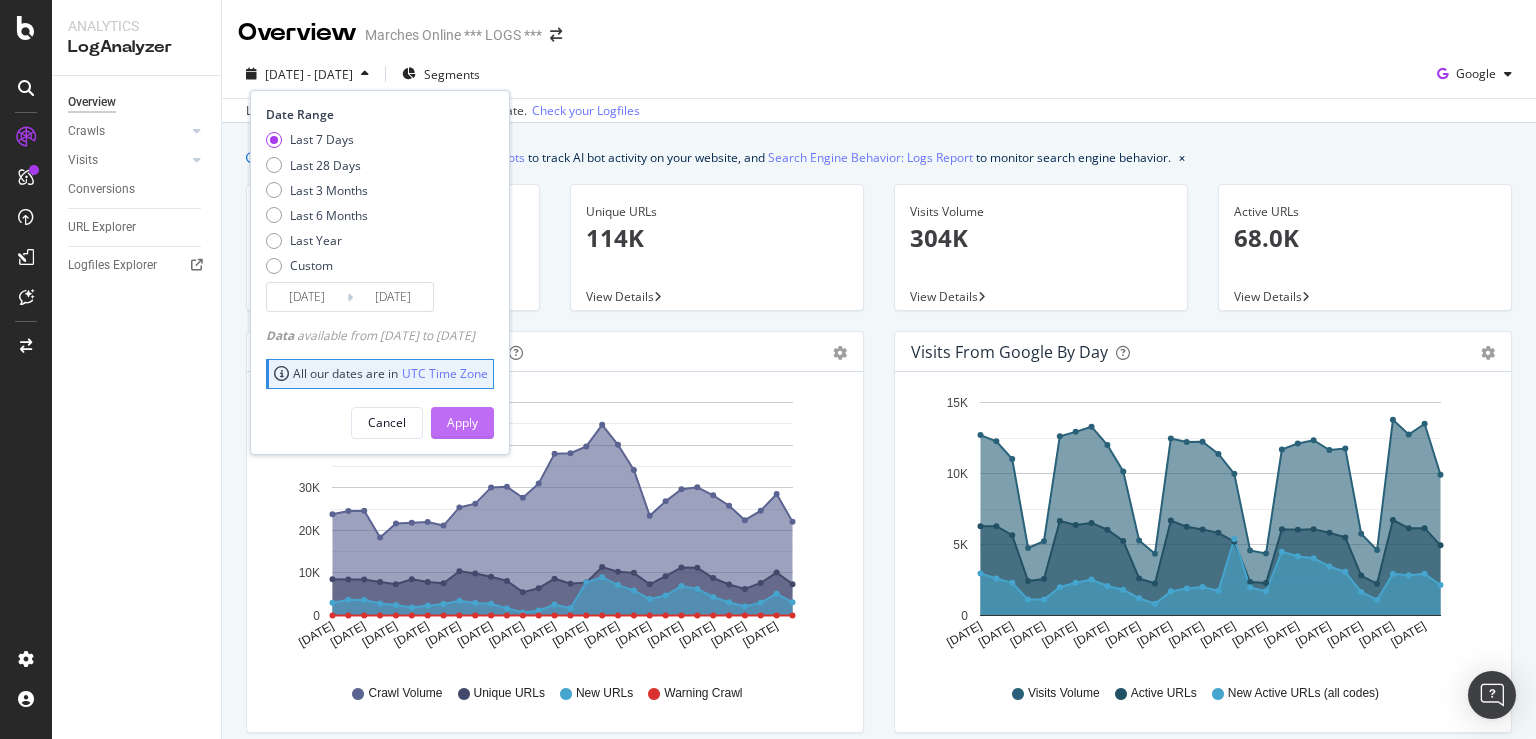 click on "Apply" at bounding box center [462, 423] 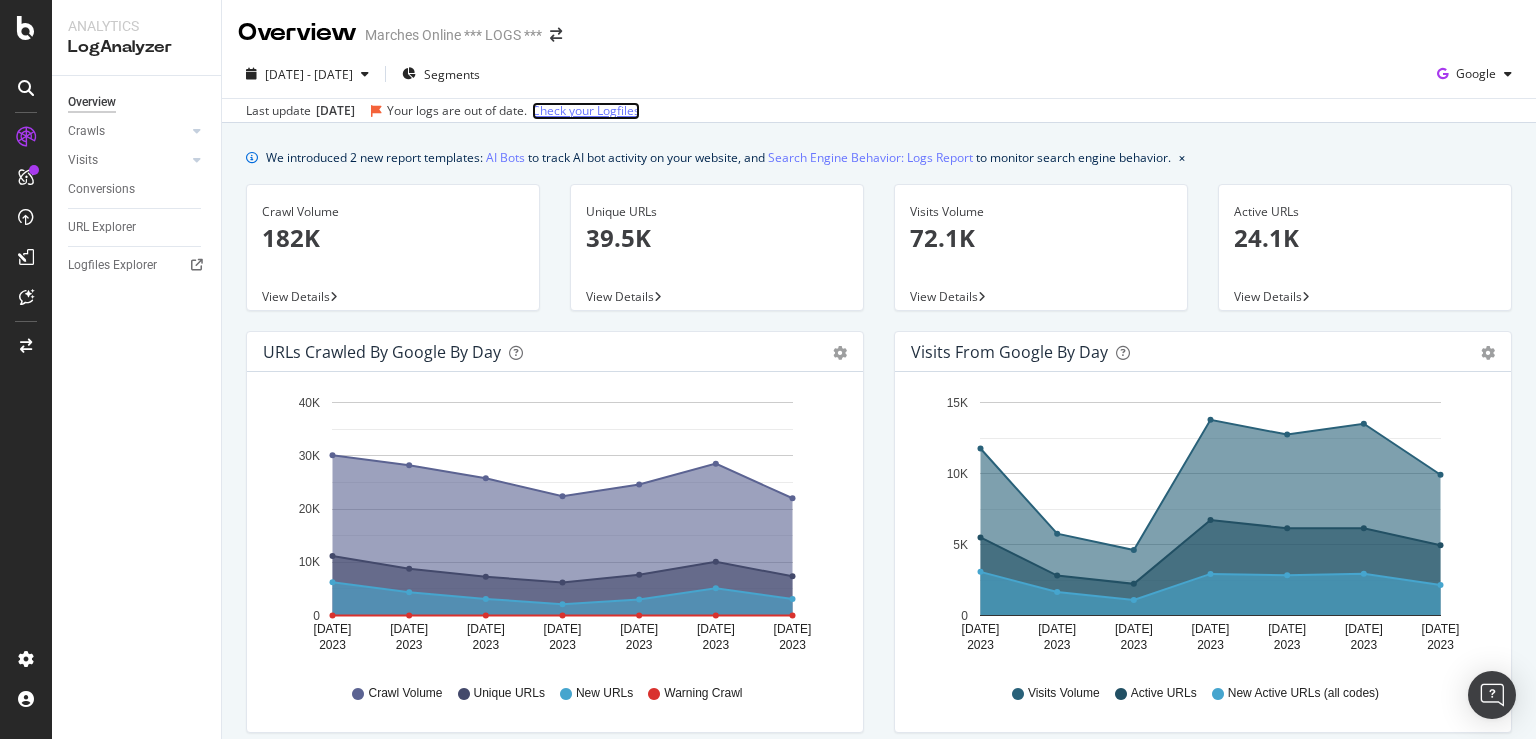 click on "Check your Logfiles" at bounding box center (586, 111) 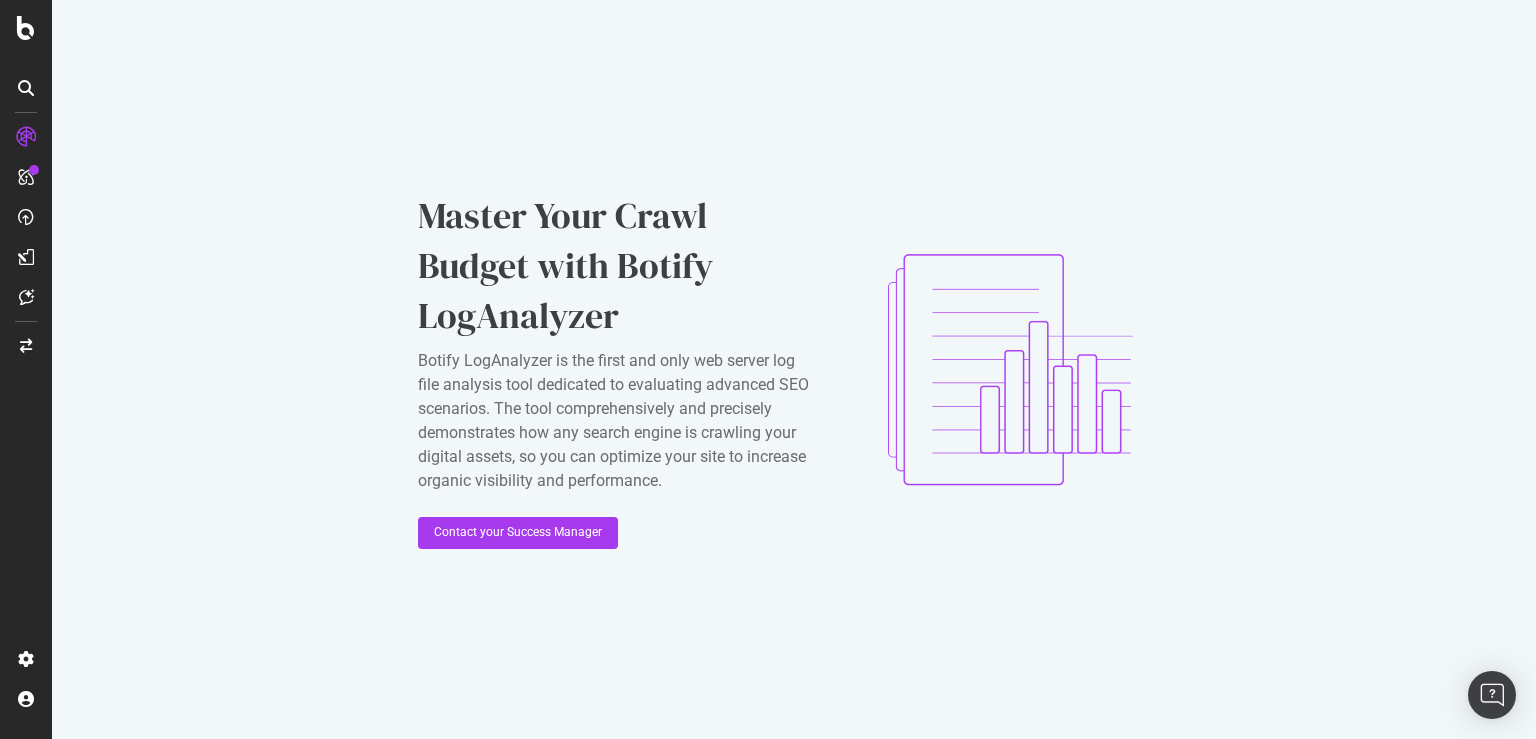 scroll, scrollTop: 0, scrollLeft: 0, axis: both 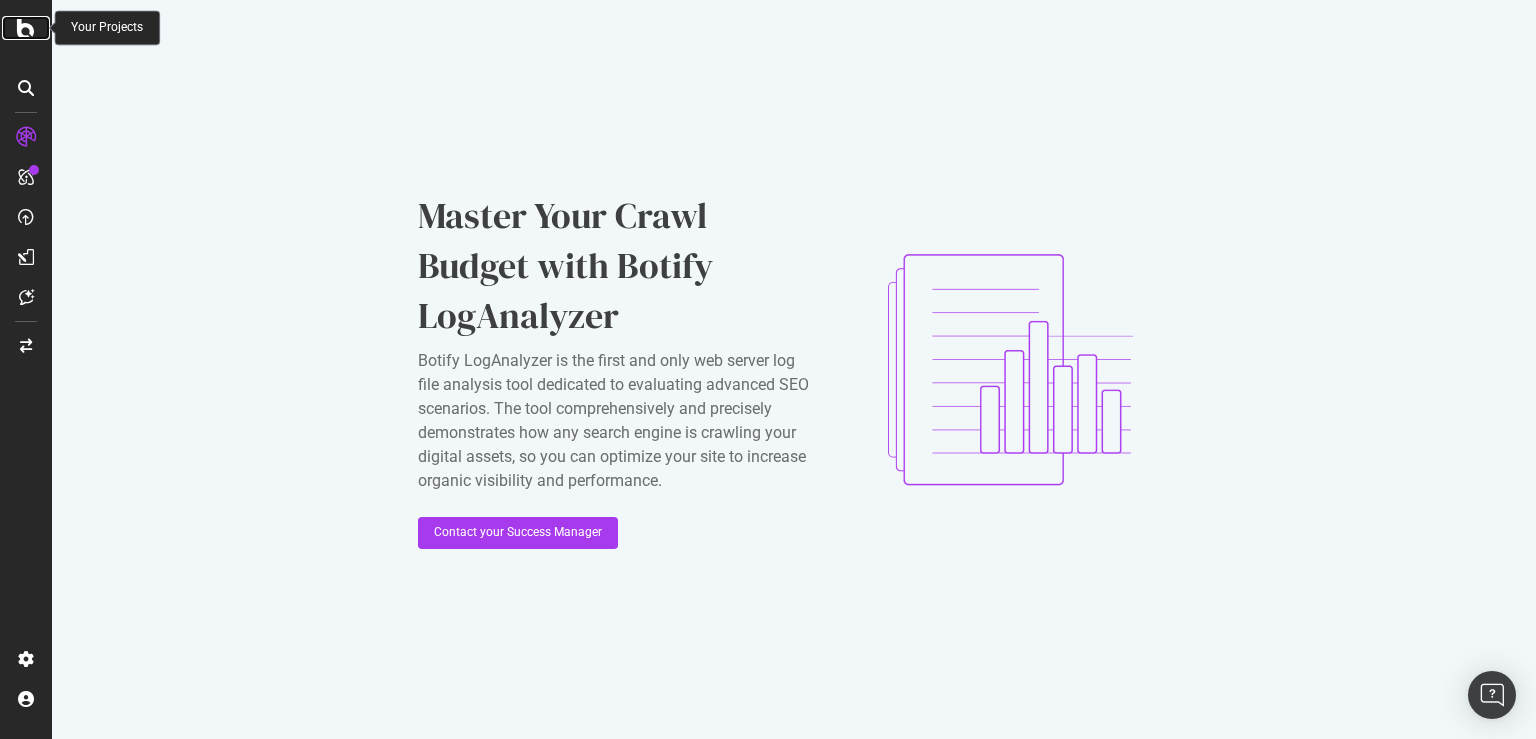 click at bounding box center (26, 28) 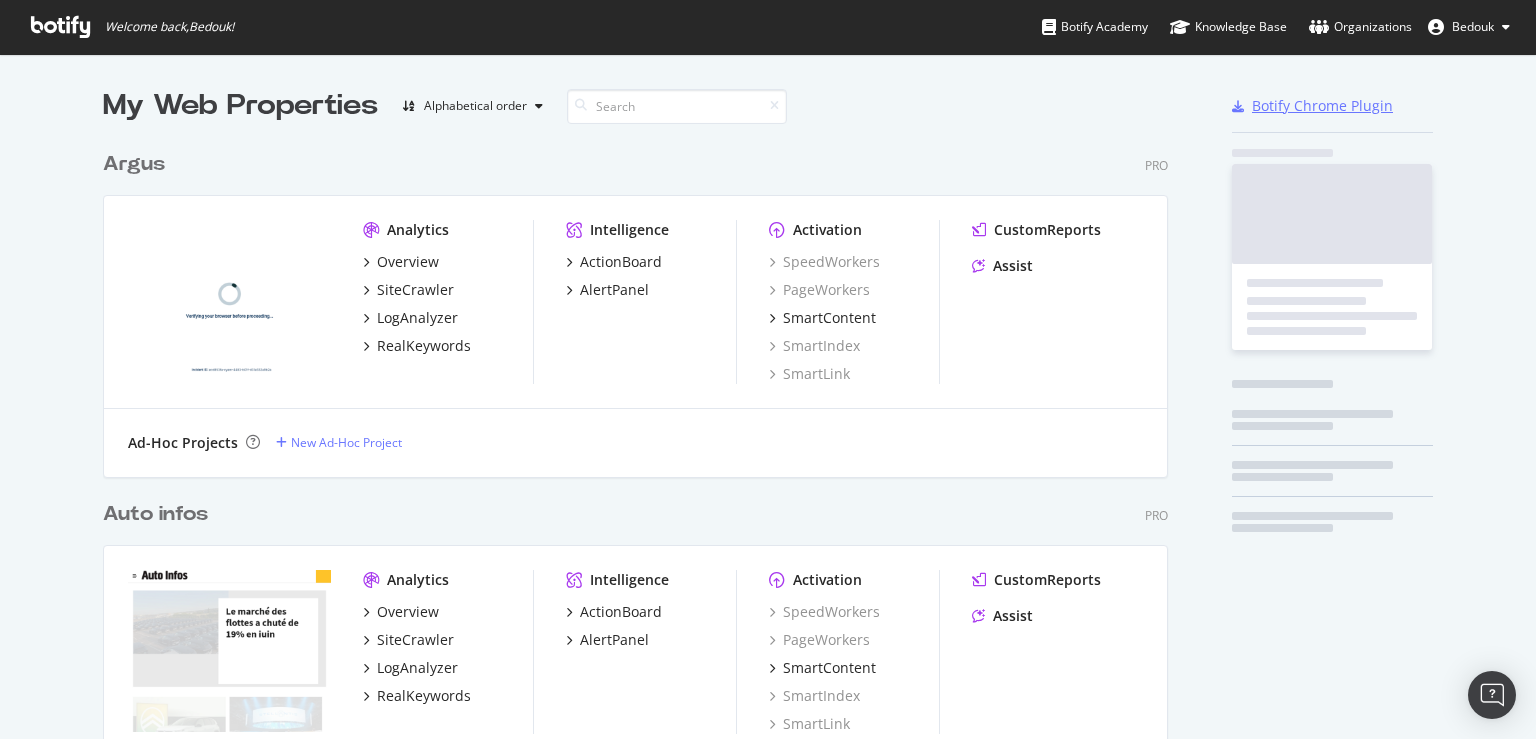 scroll, scrollTop: 5158, scrollLeft: 1064, axis: both 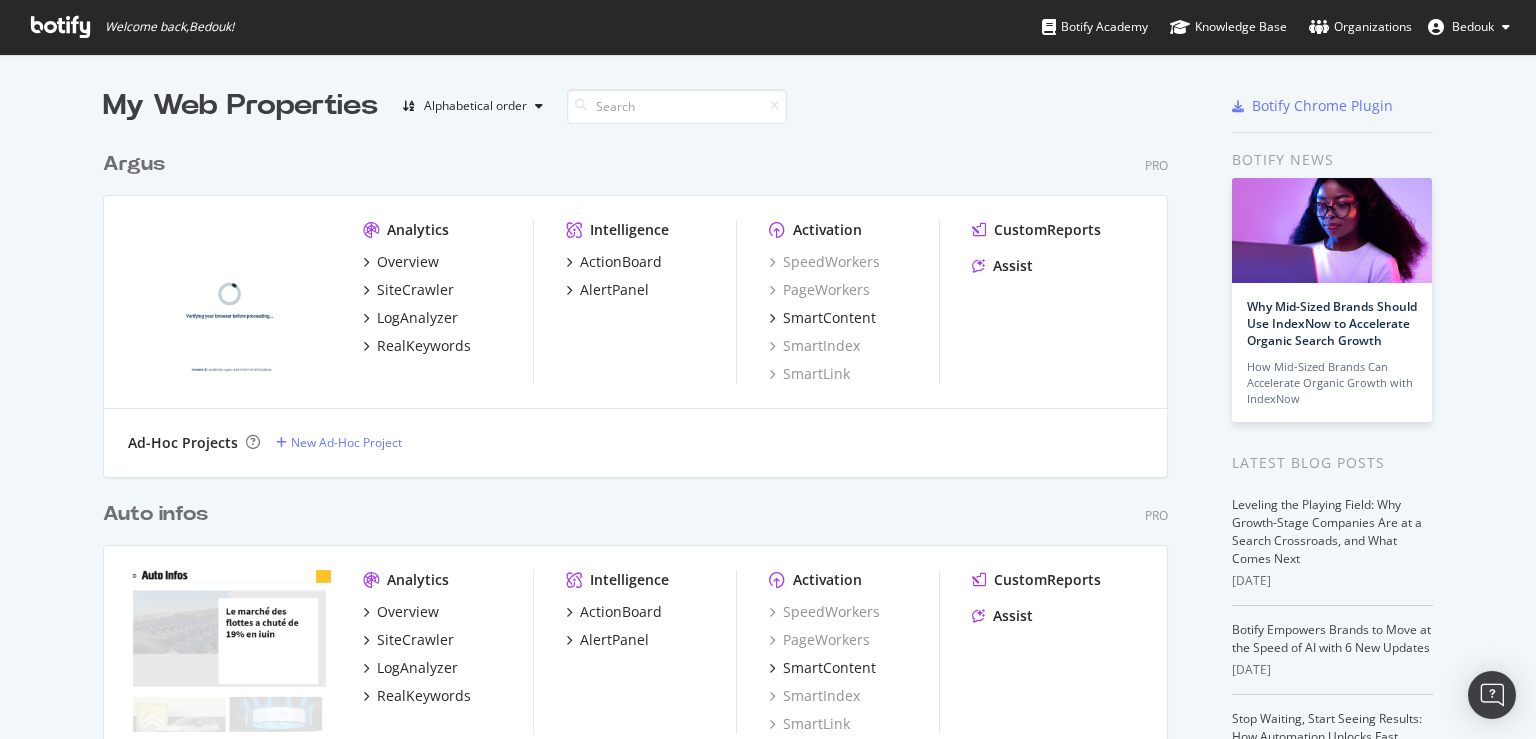 click on "Bedouk" at bounding box center (1473, 26) 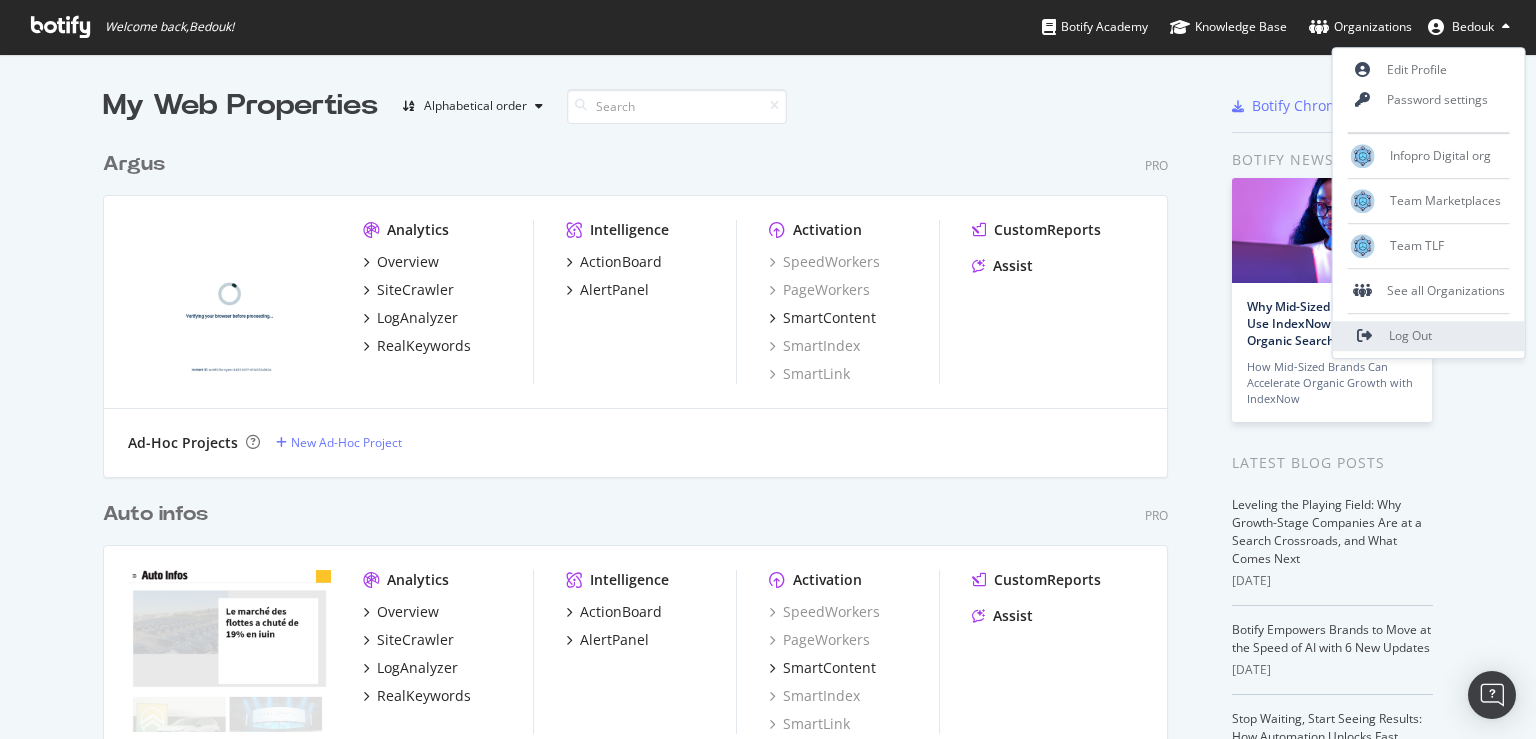 click on "Log Out" at bounding box center (1429, 336) 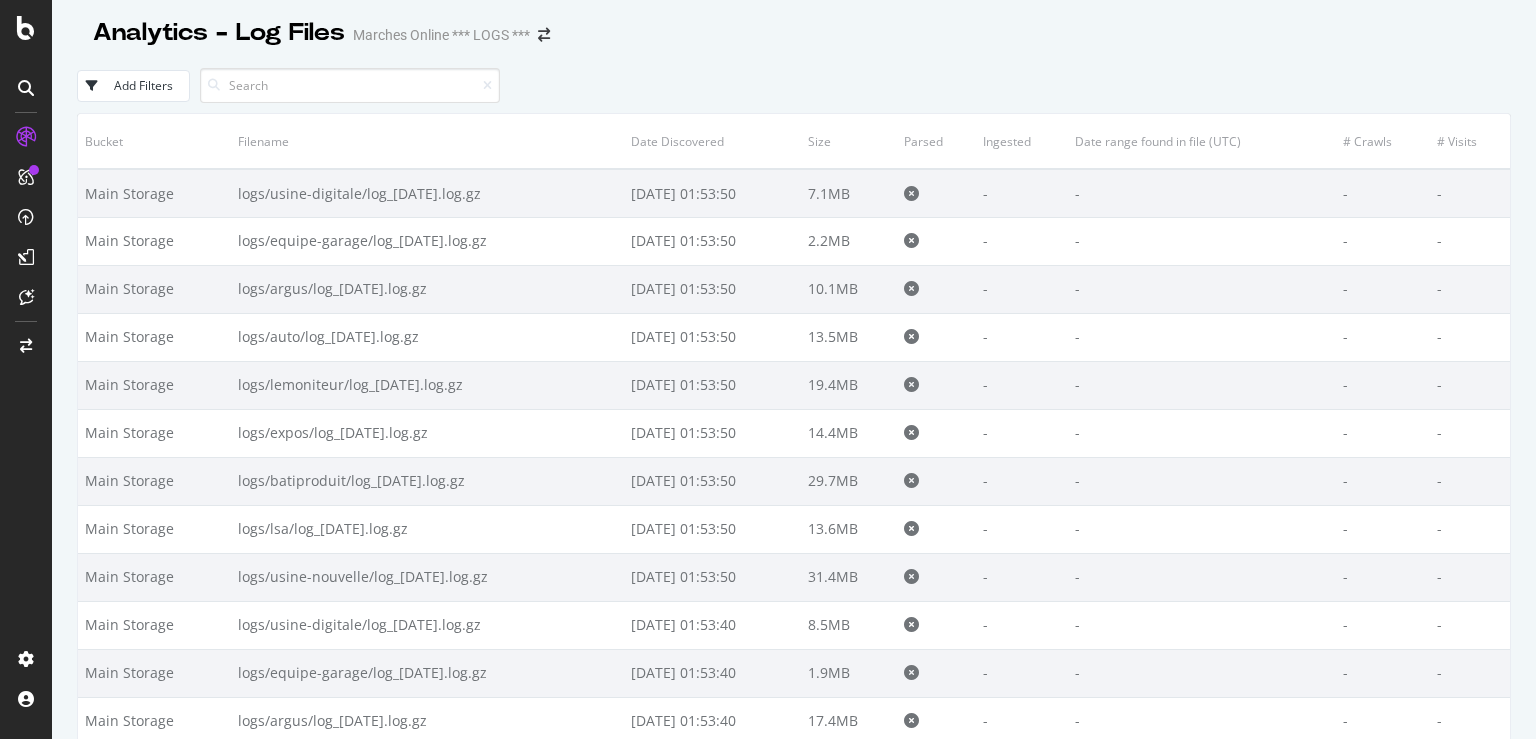 scroll, scrollTop: 0, scrollLeft: 0, axis: both 